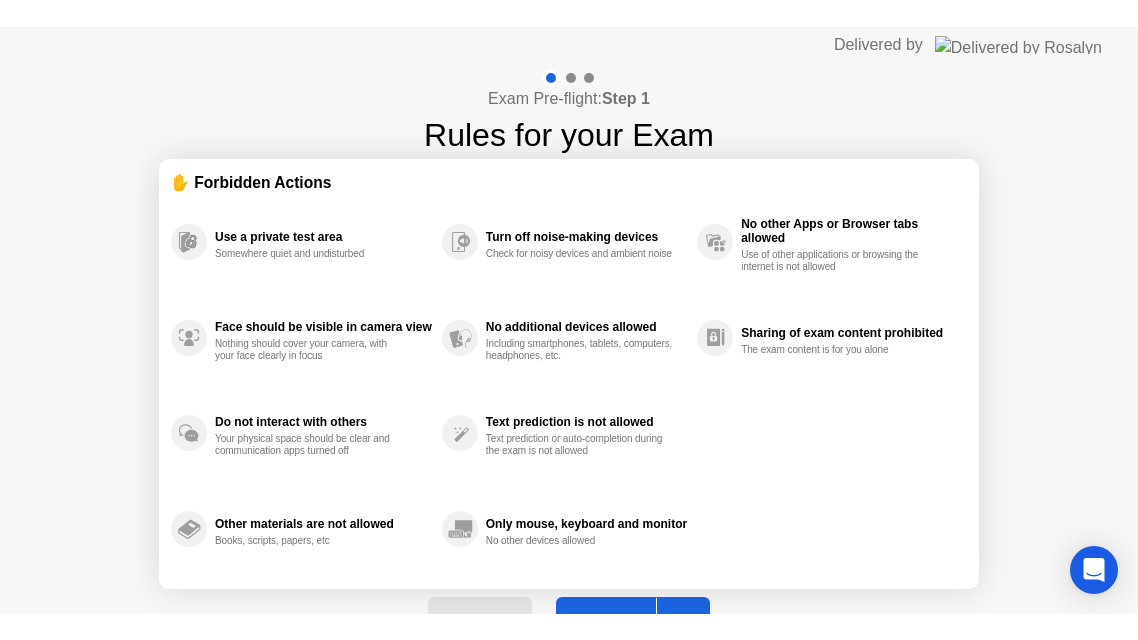 scroll, scrollTop: 0, scrollLeft: 0, axis: both 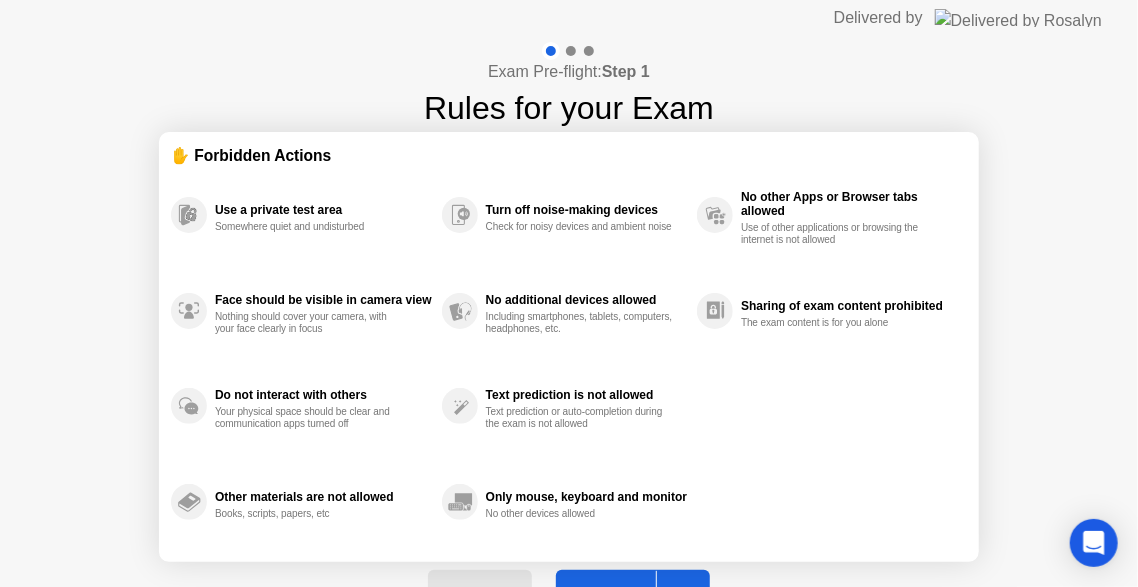 click on "Got it" 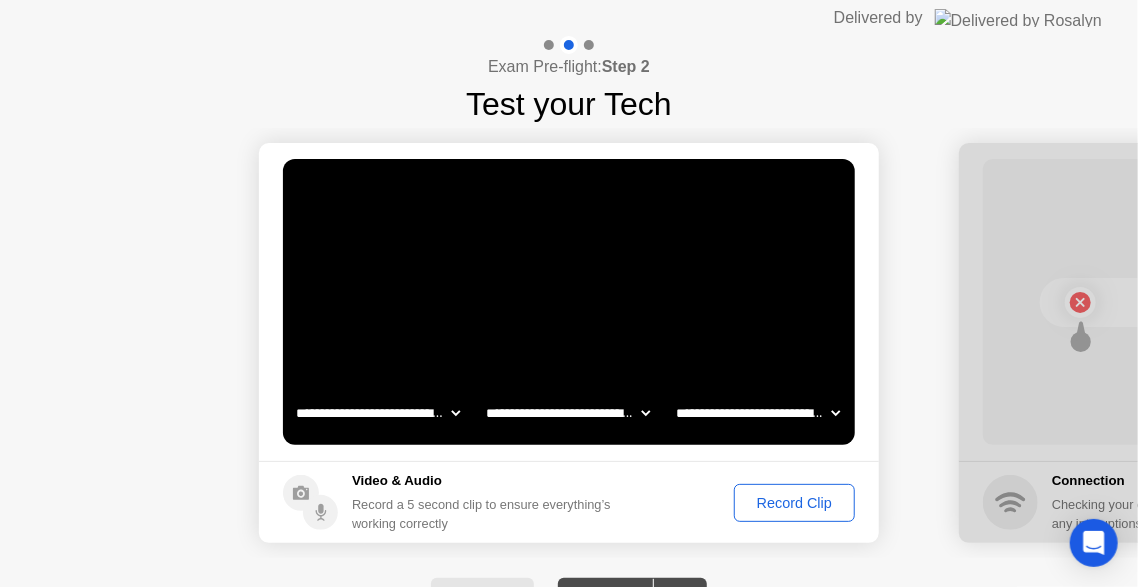 click on "Record Clip" 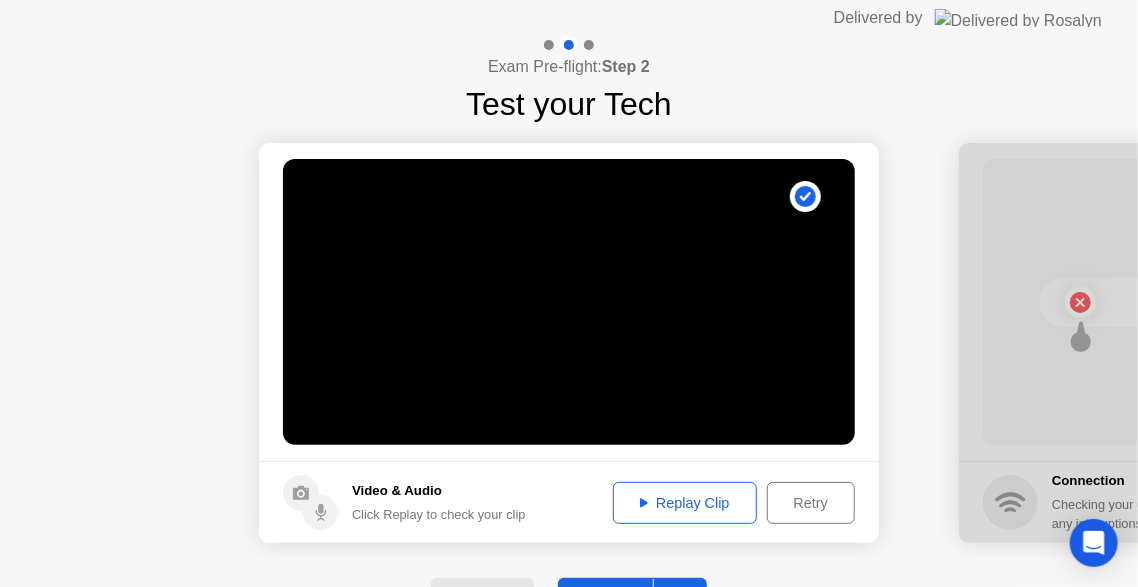 drag, startPoint x: 715, startPoint y: 495, endPoint x: 740, endPoint y: 506, distance: 27.313 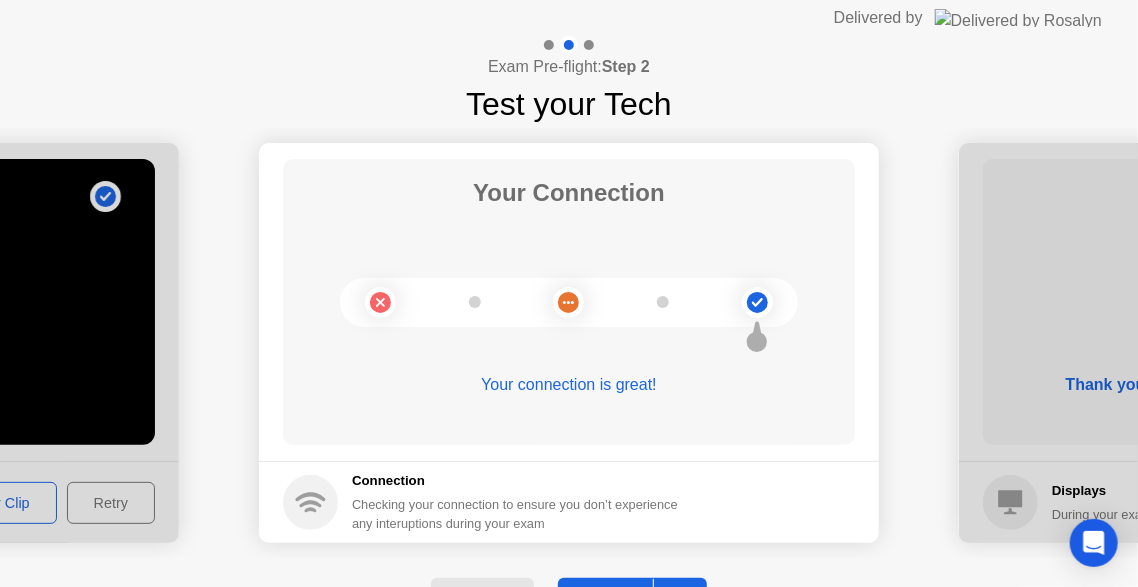 click on "Next" 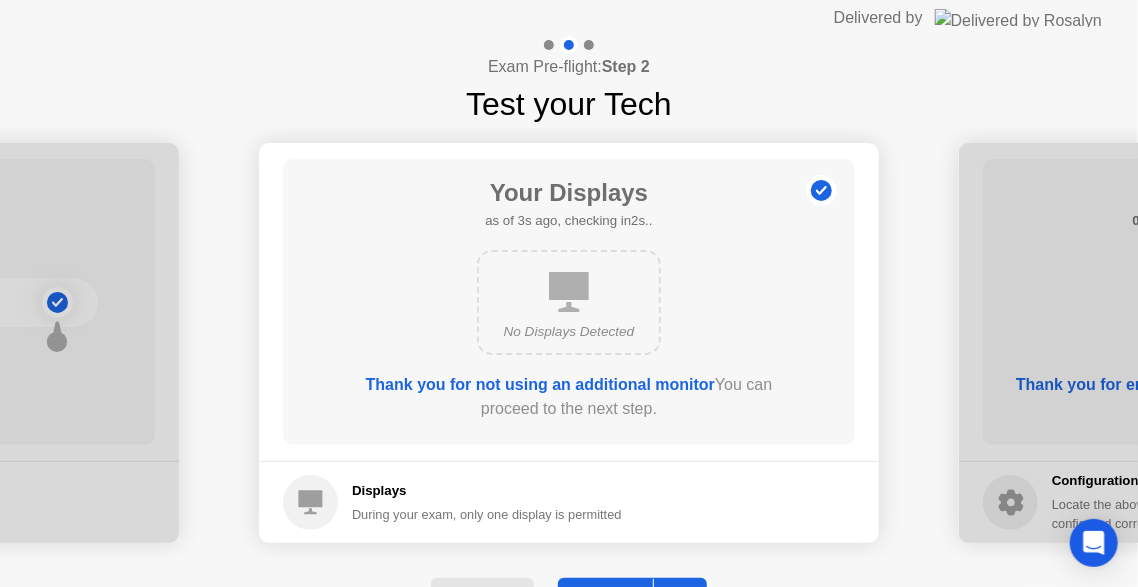 click on "Next" 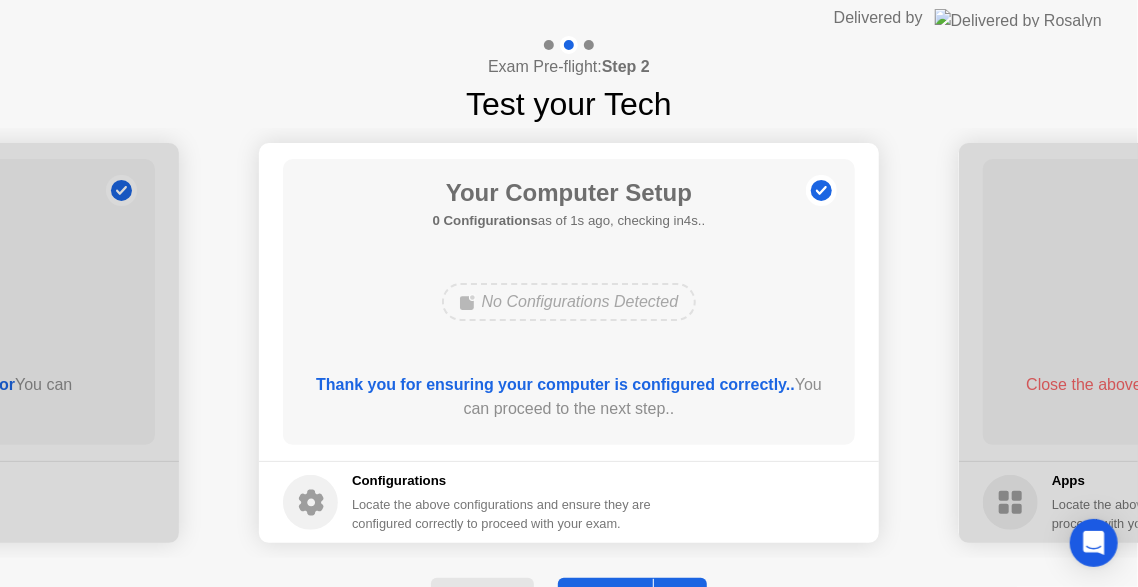 click on "Next" 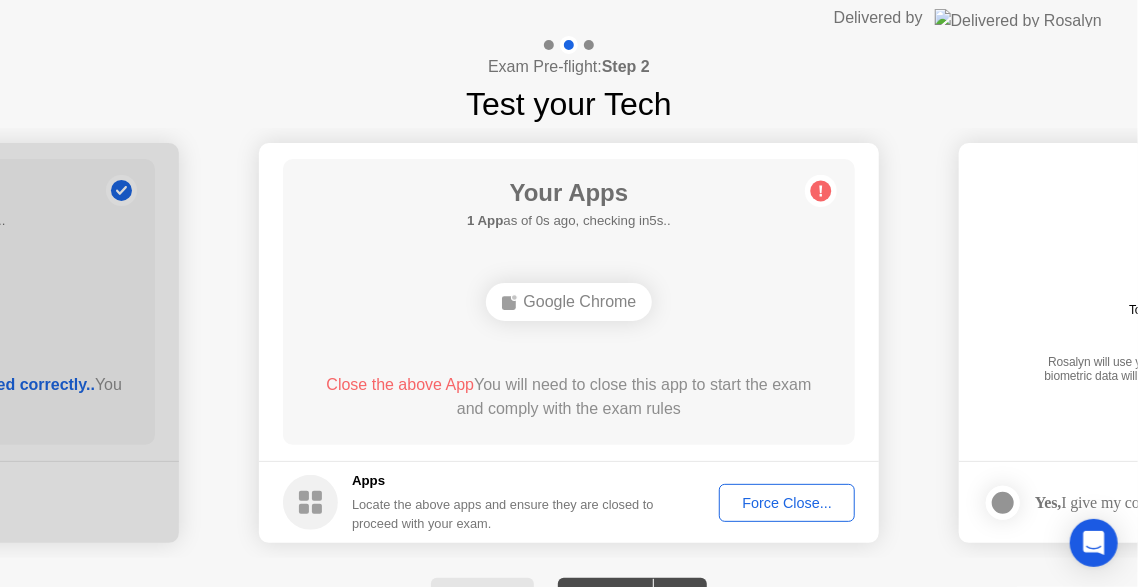click on "Force Close..." 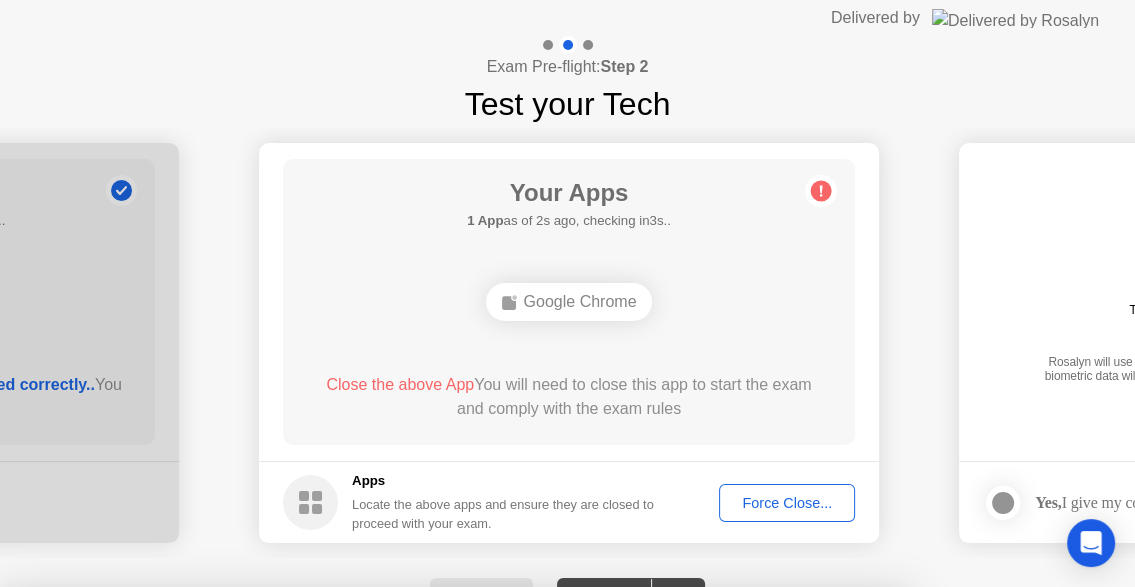 click on "Confirm" at bounding box center [521, 863] 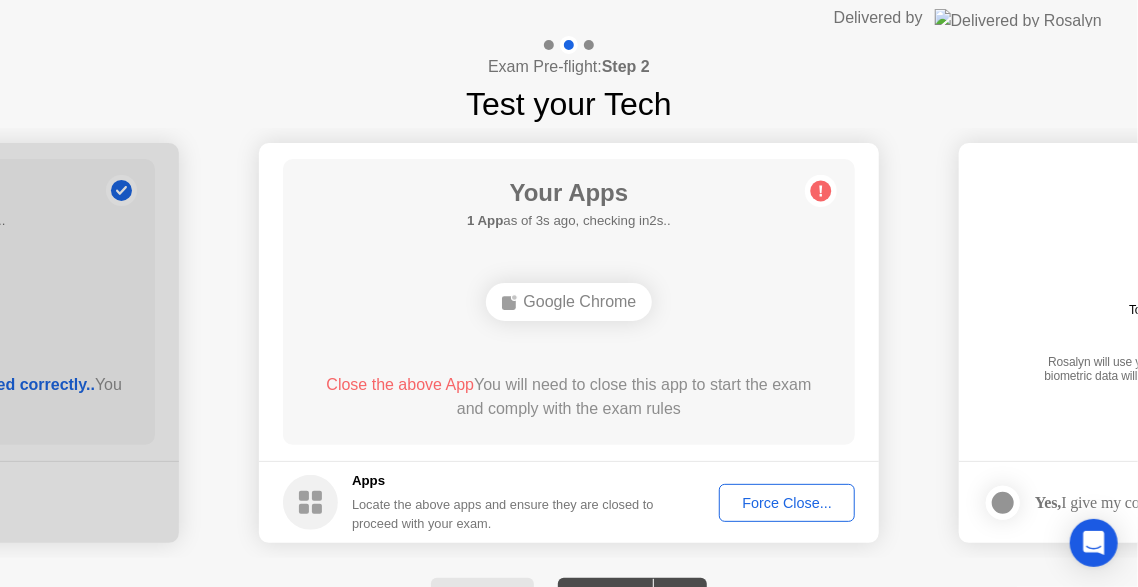 click on "Google Chrome" 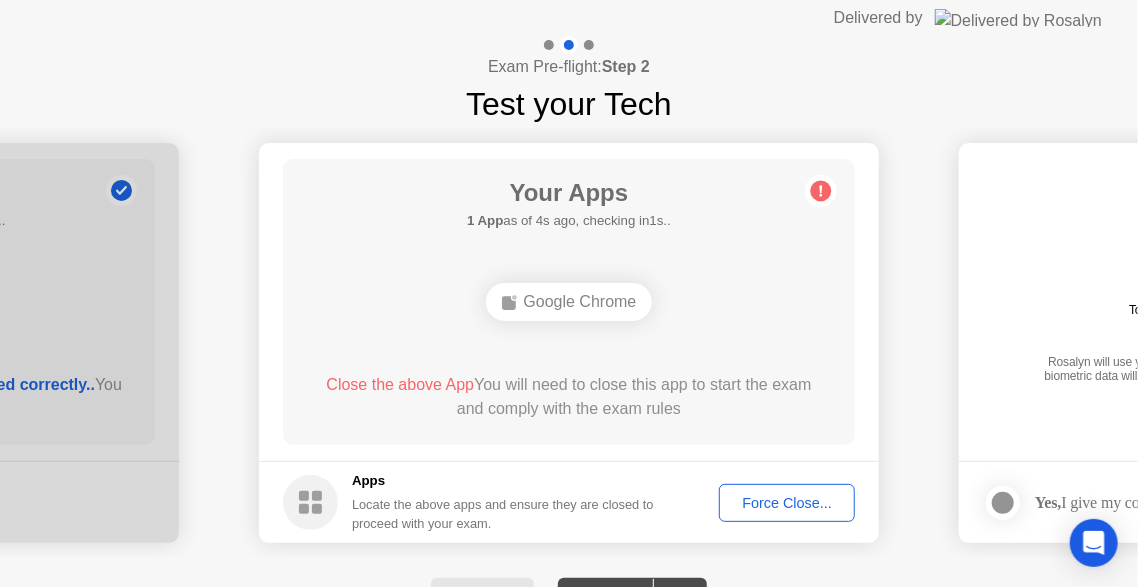 click on "Force Close..." 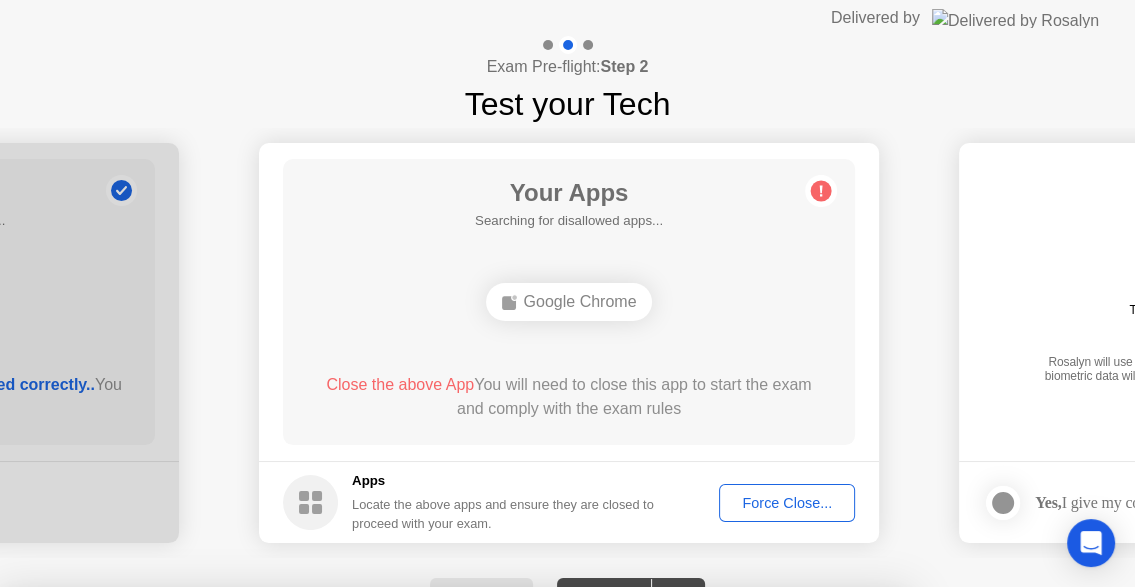 click on "Confirm" at bounding box center [521, 863] 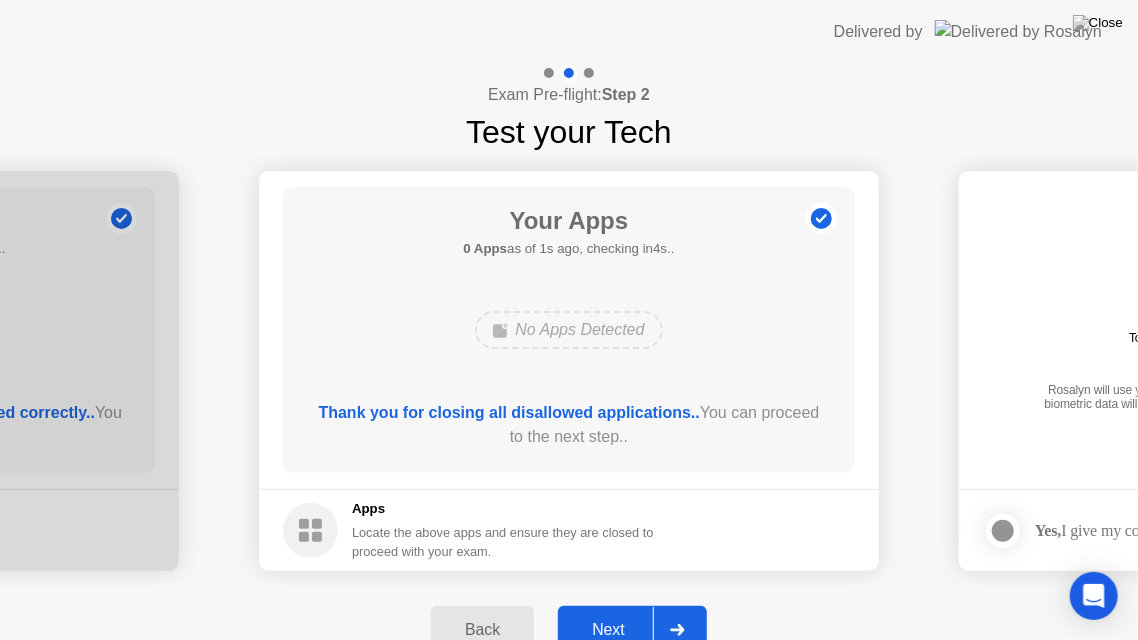 click on "Next" 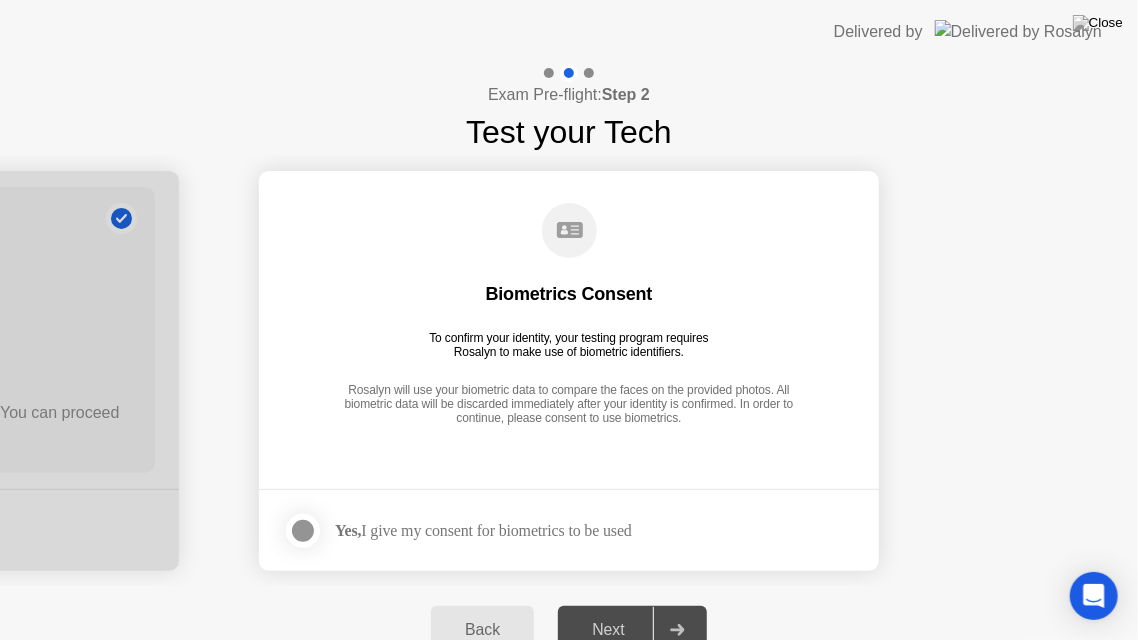 click on "Biometrics Consent   To confirm your identity, your testing program requires Rosalyn to make use of biometric identifiers.   Rosalyn will use your biometric data to compare the faces on the provided photos. All biometric data will be discarded immediately after your identity is confirmed. In order to continue, please consent to use biometrics." 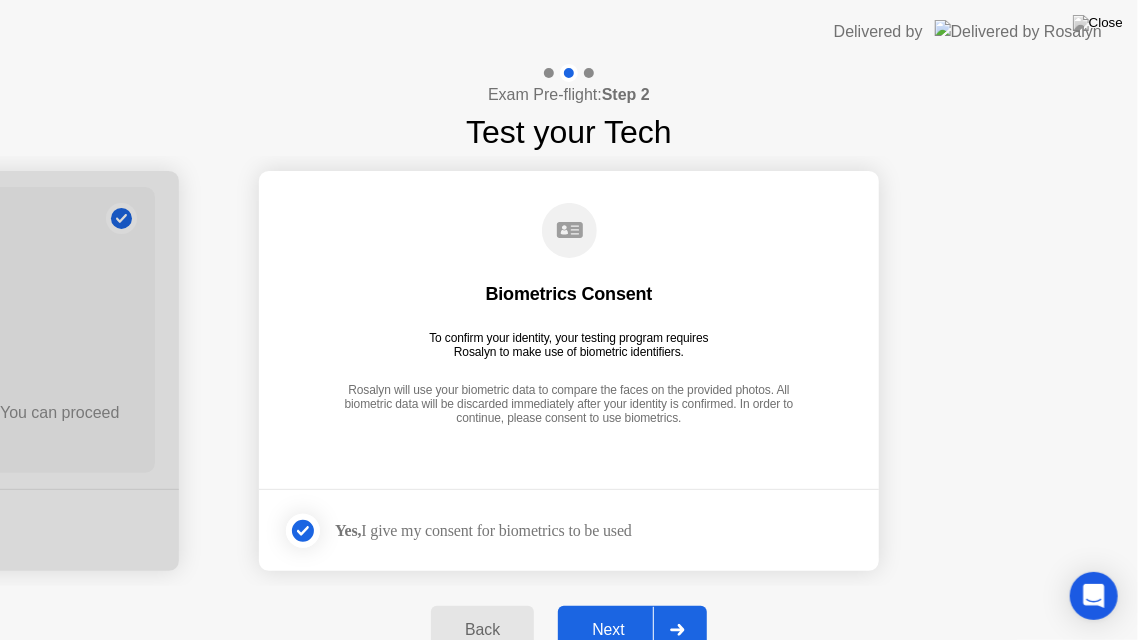 click on "Next" 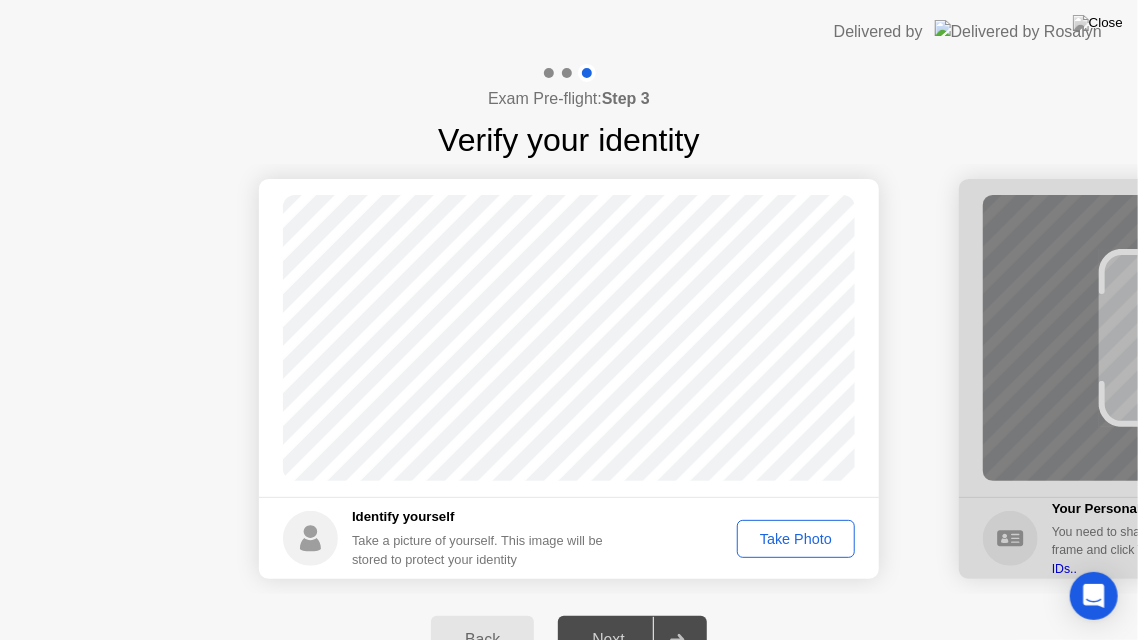 click on "Take Photo" 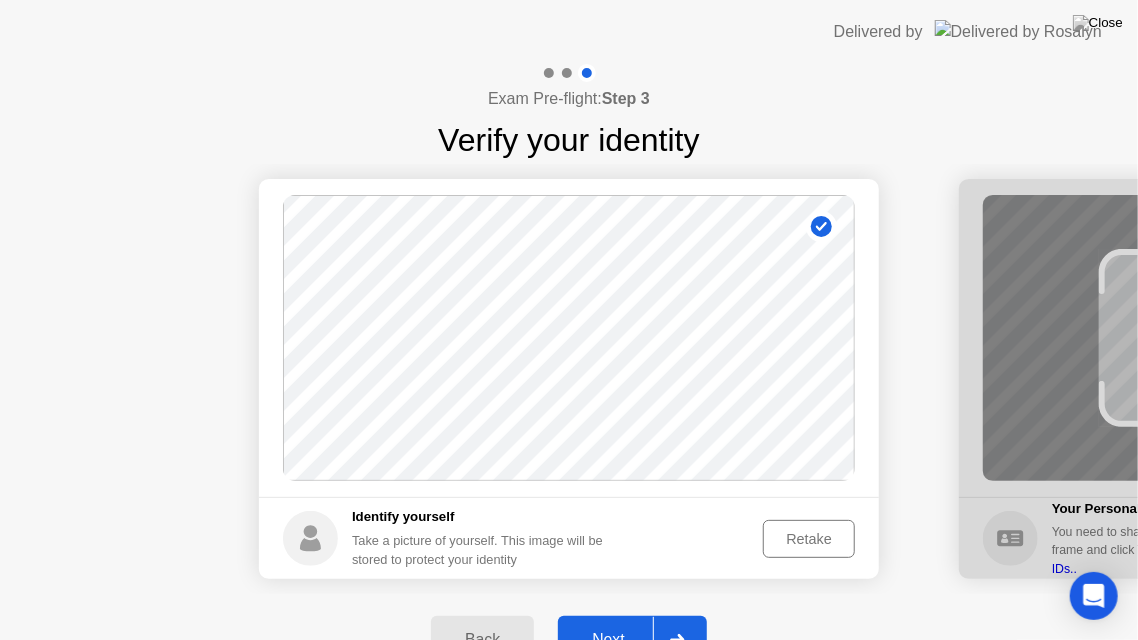 click on "Retake" 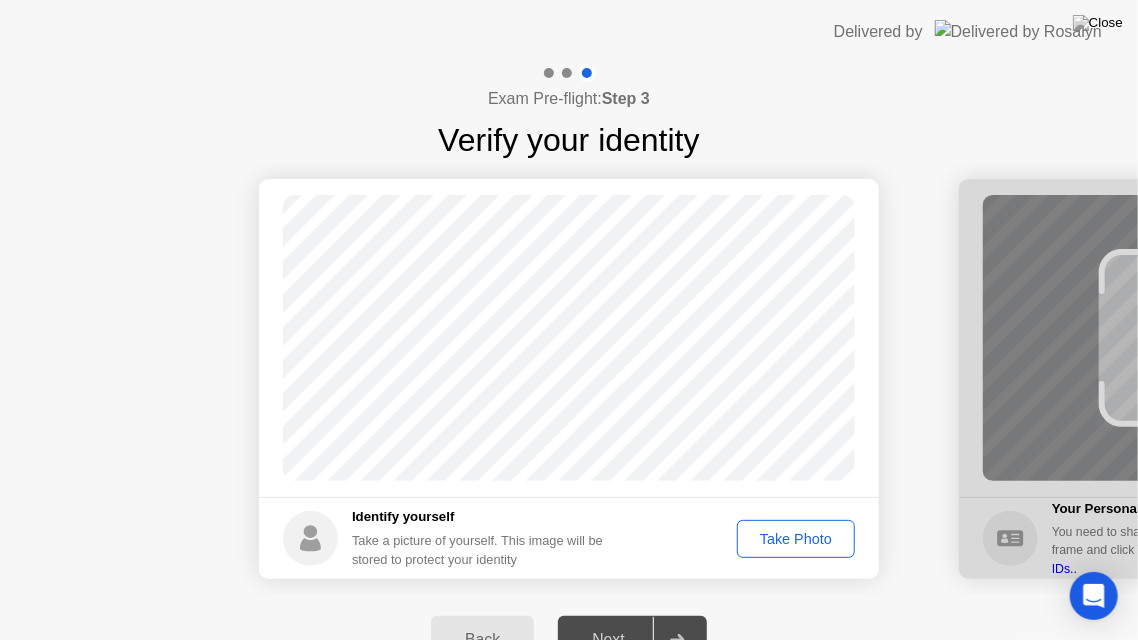 click on "Take Photo" 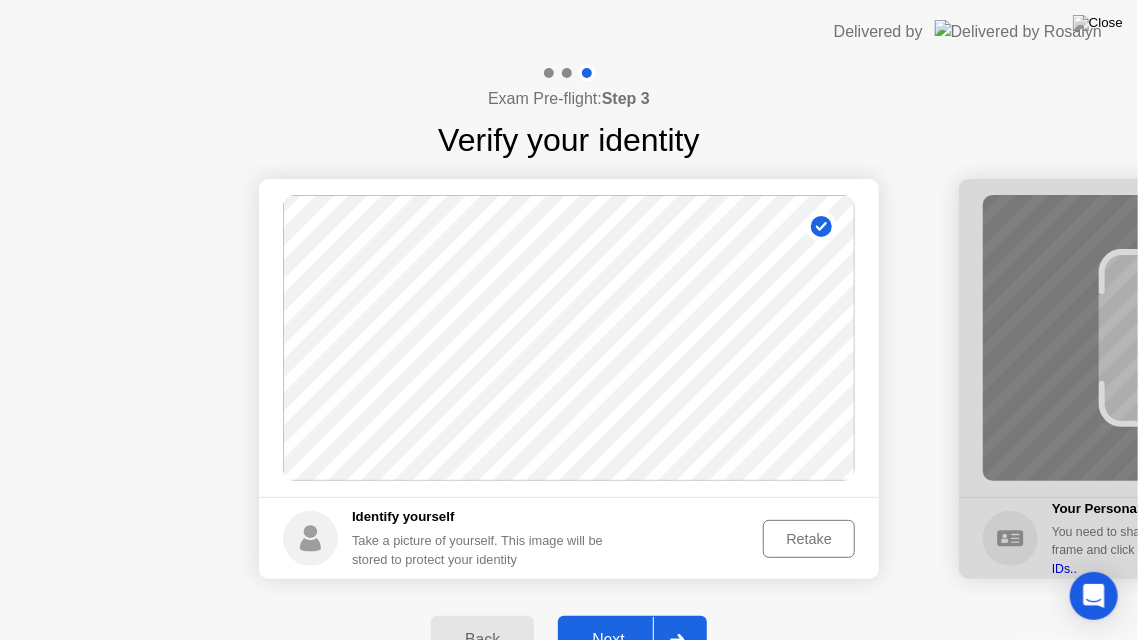 click on "Retake" 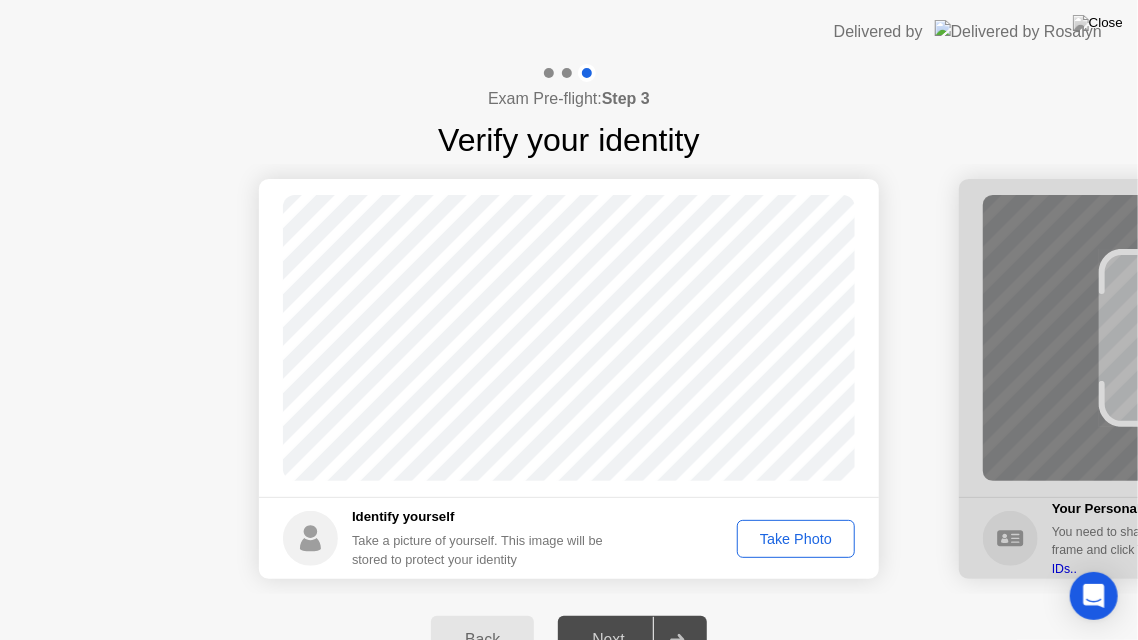 click on "Take Photo" 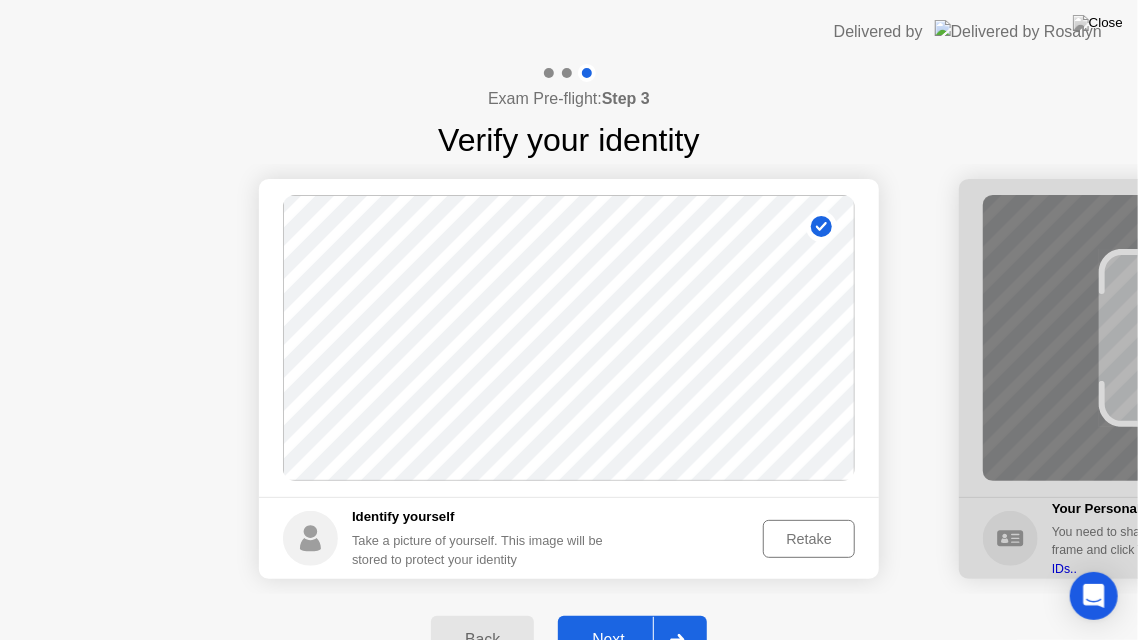drag, startPoint x: 630, startPoint y: 631, endPoint x: 641, endPoint y: 631, distance: 11 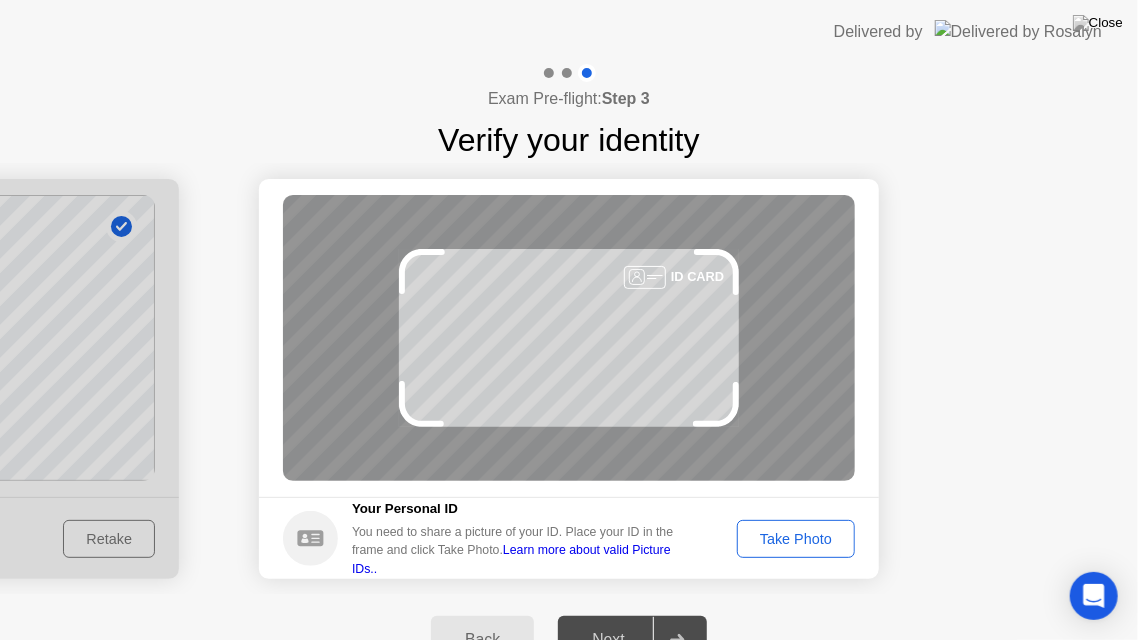click on "Take Photo" 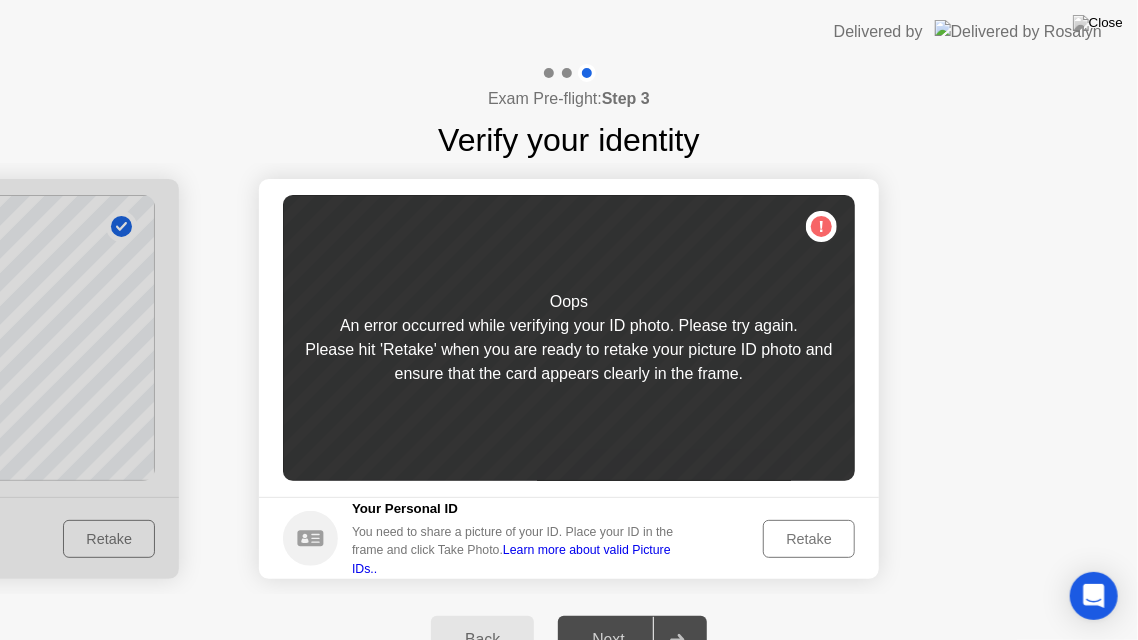 click on "Retake" 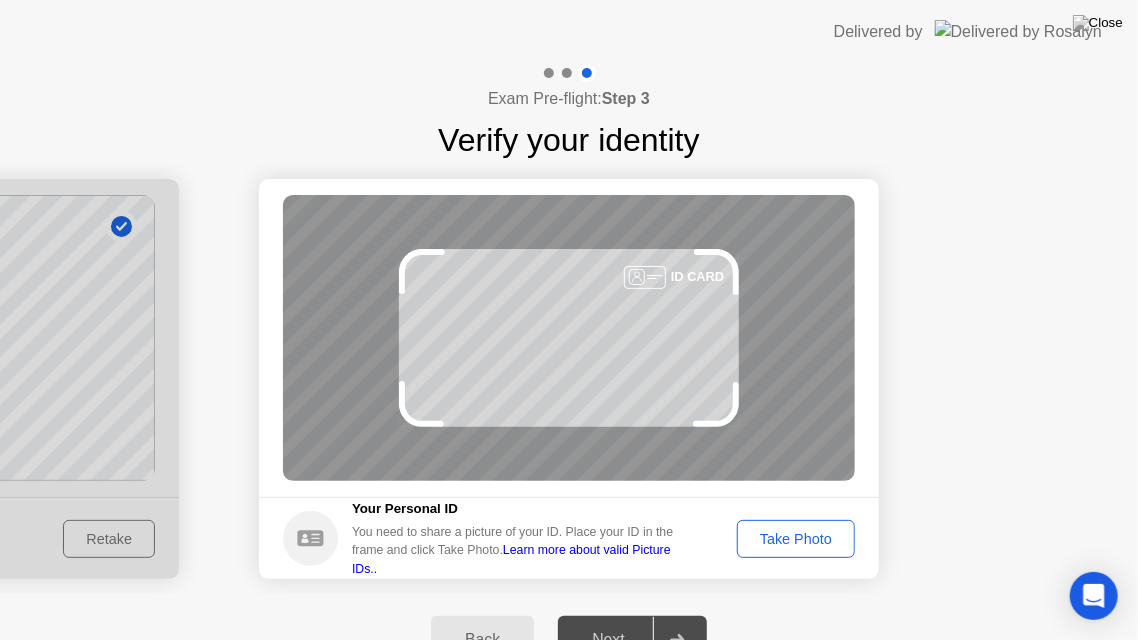 click on "Take Photo" 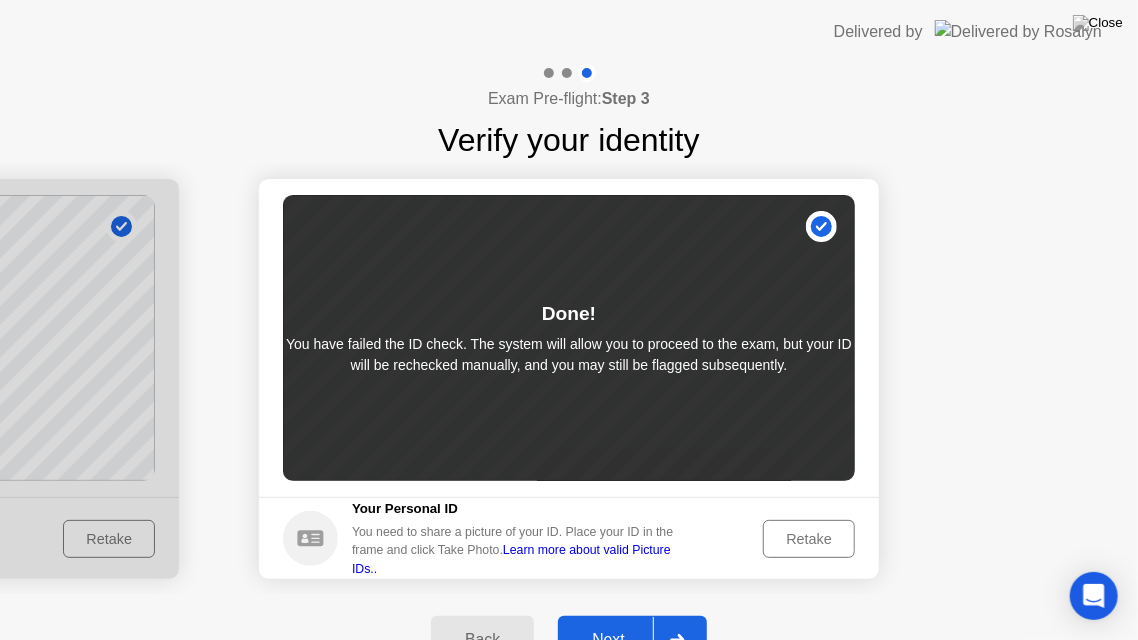 click on "Retake" 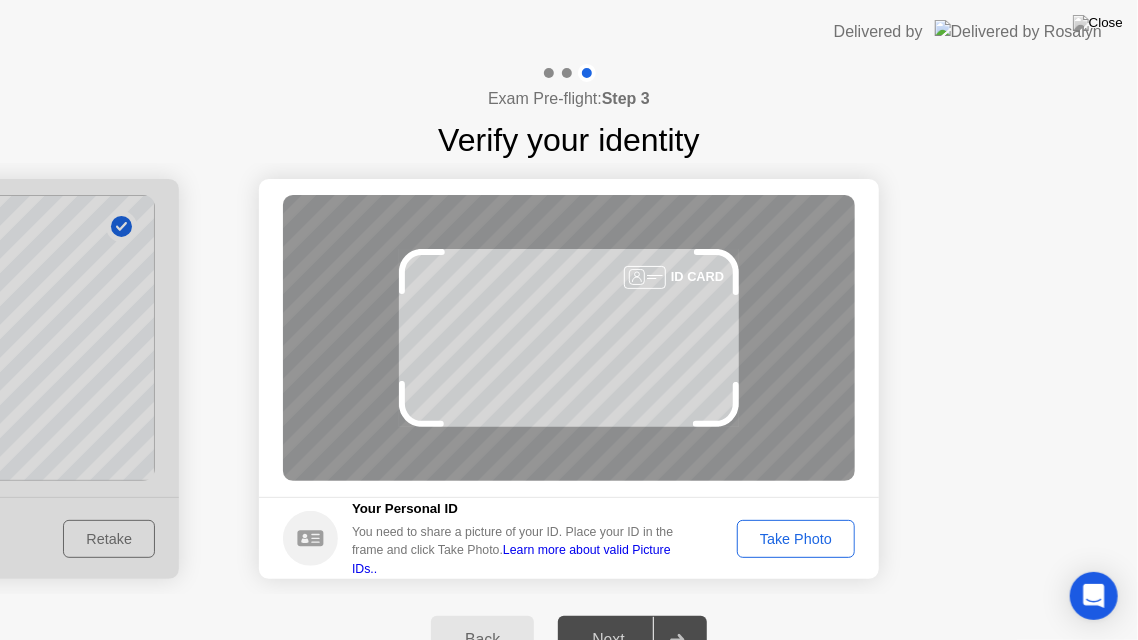 click on "Take Photo" 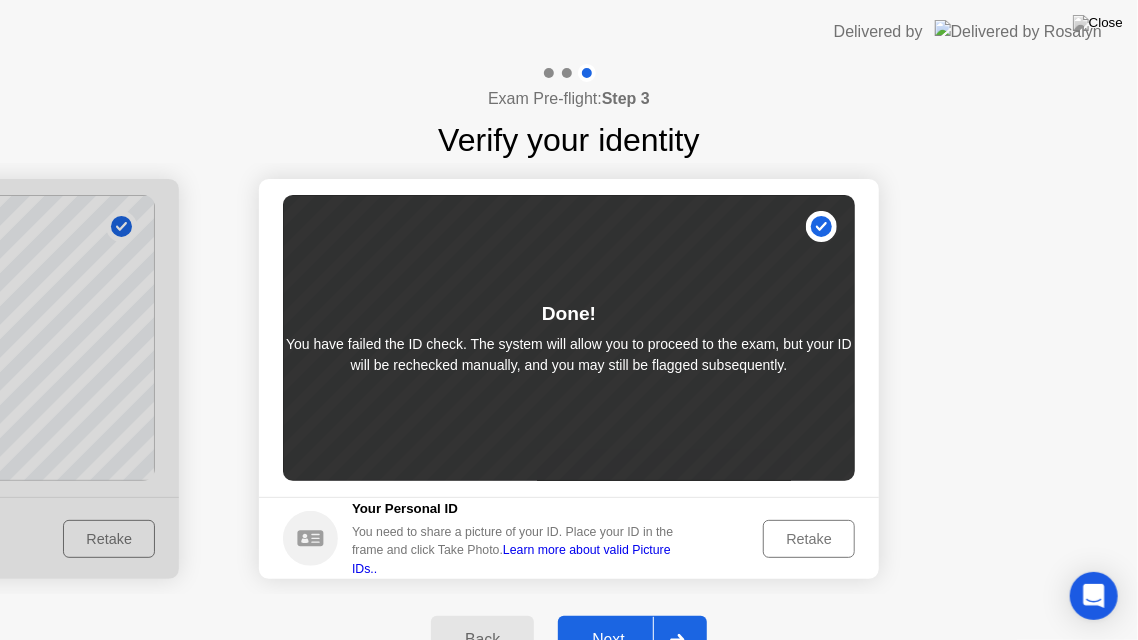 click on "Next" 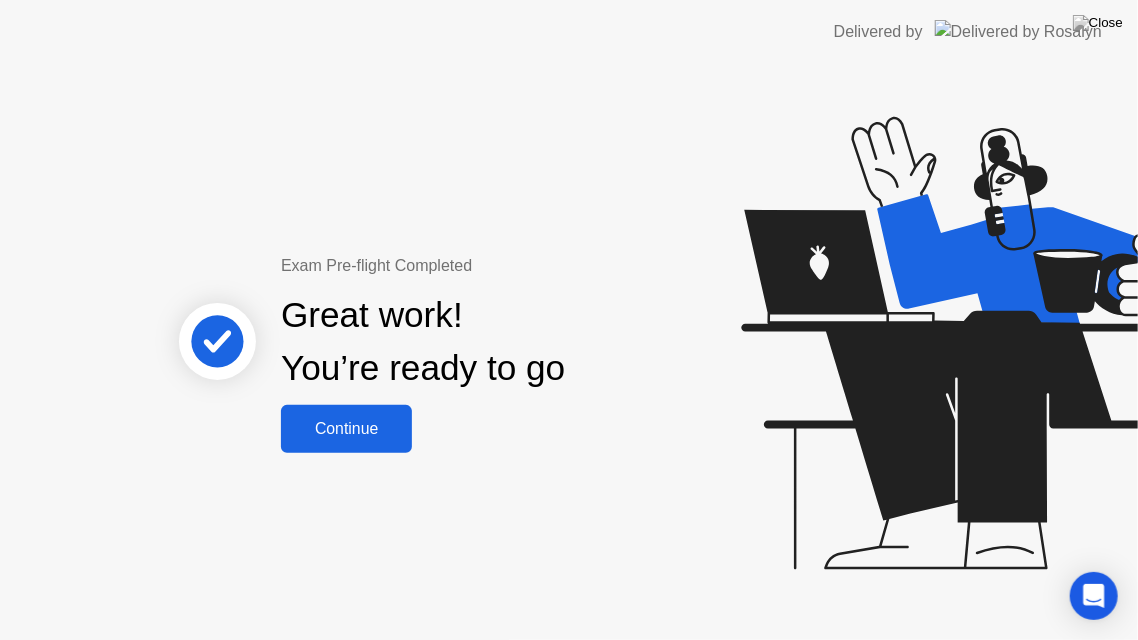 click on "Continue" 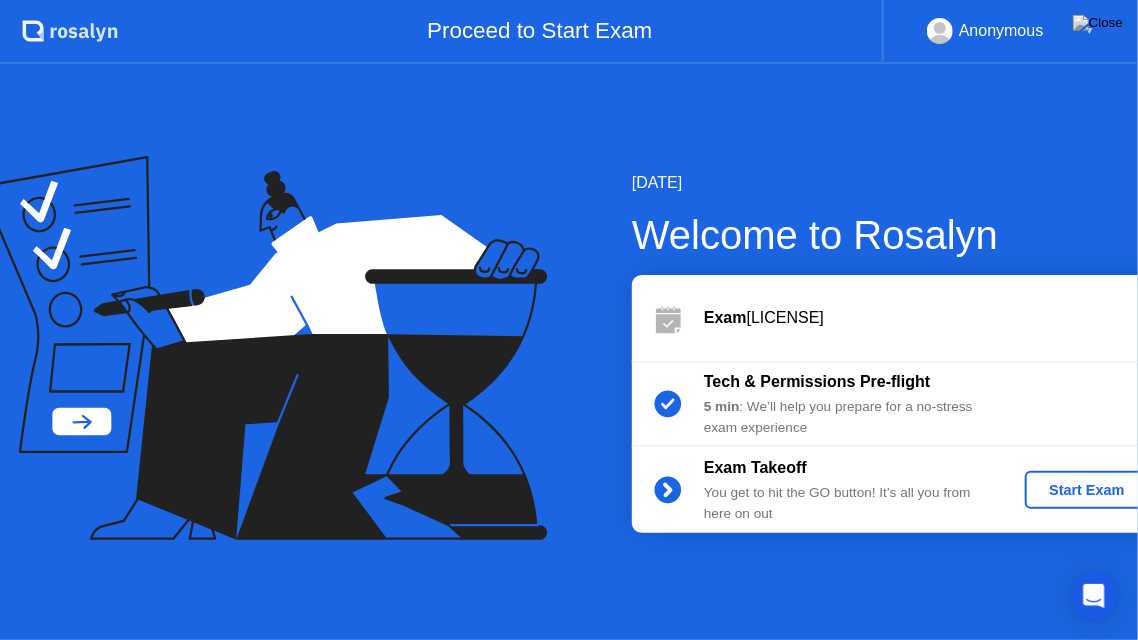 click on "Start Exam" 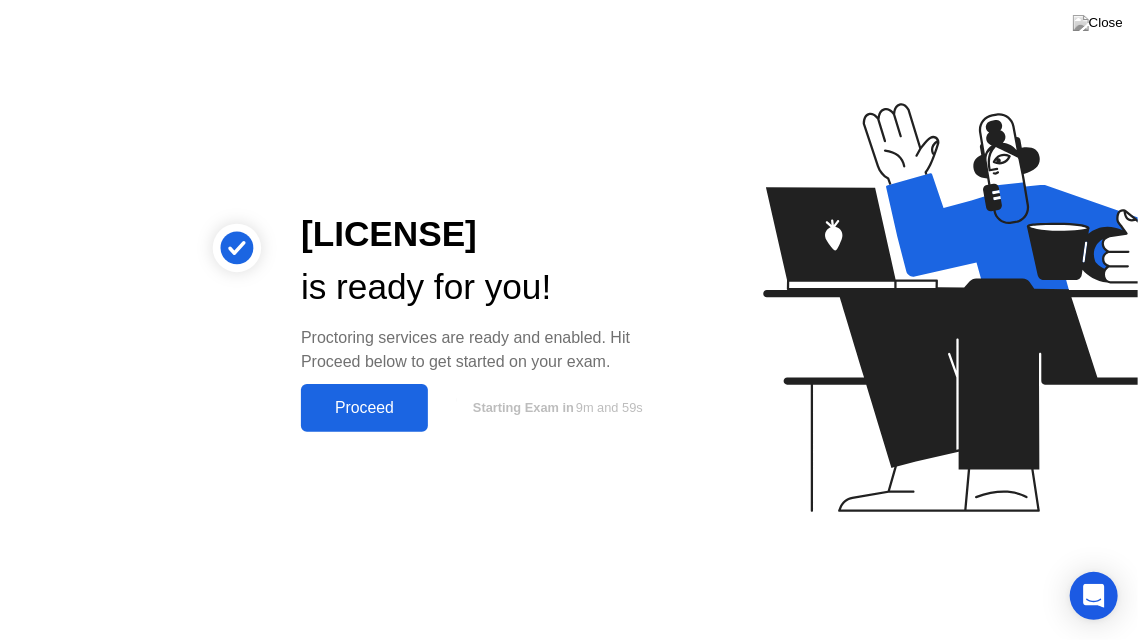 click on "Proceed" 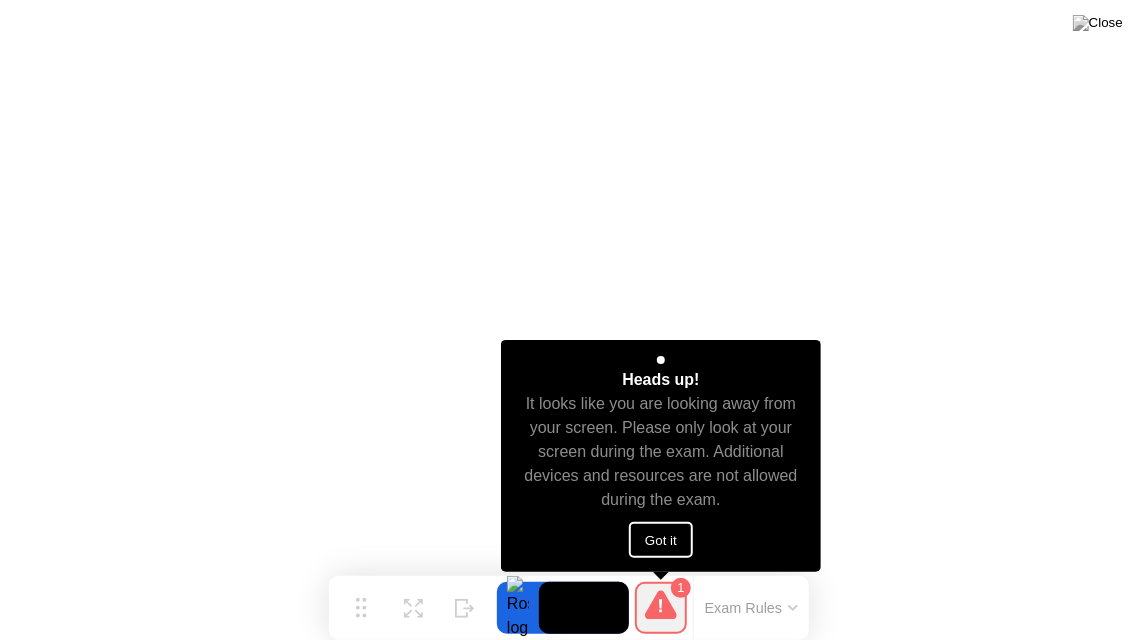 click on "Got it" 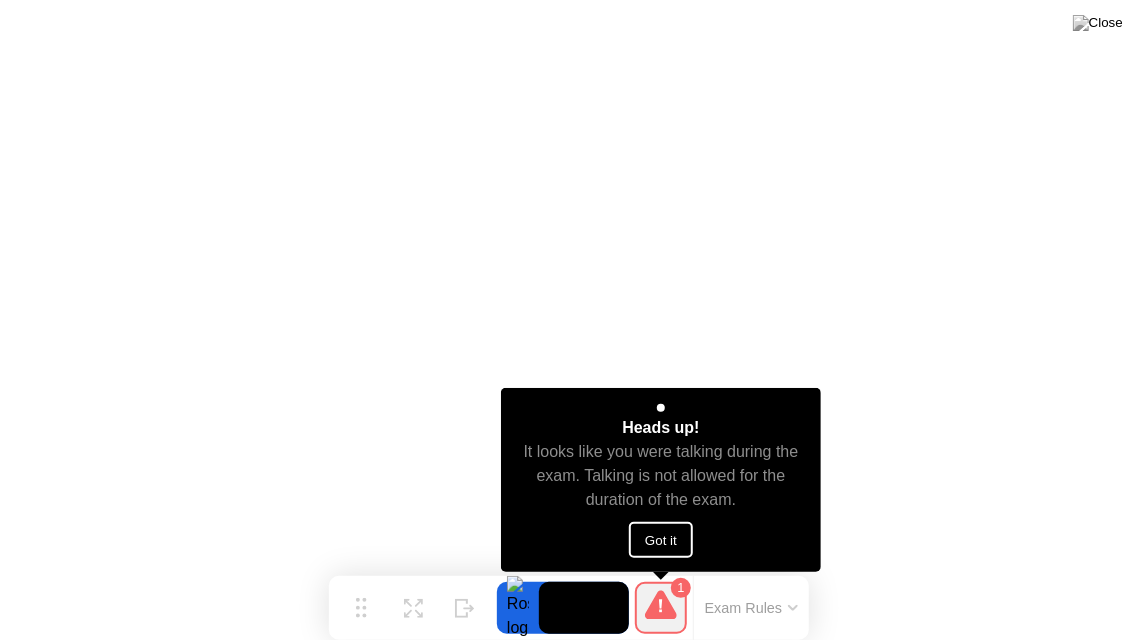 click on "Got it" 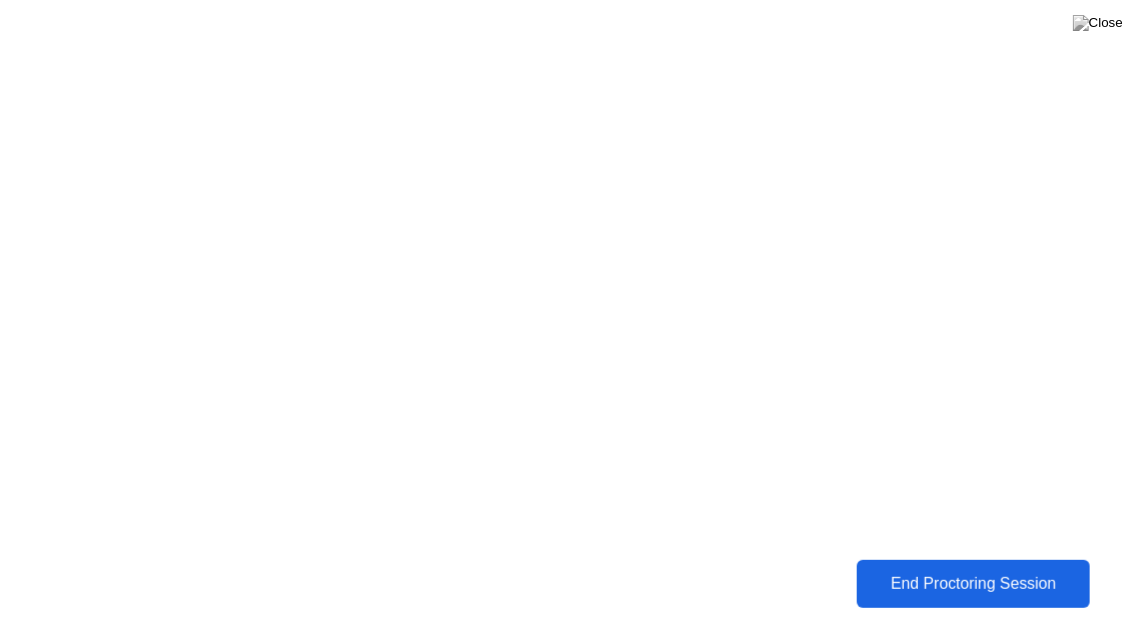click on "End Proctoring Session" 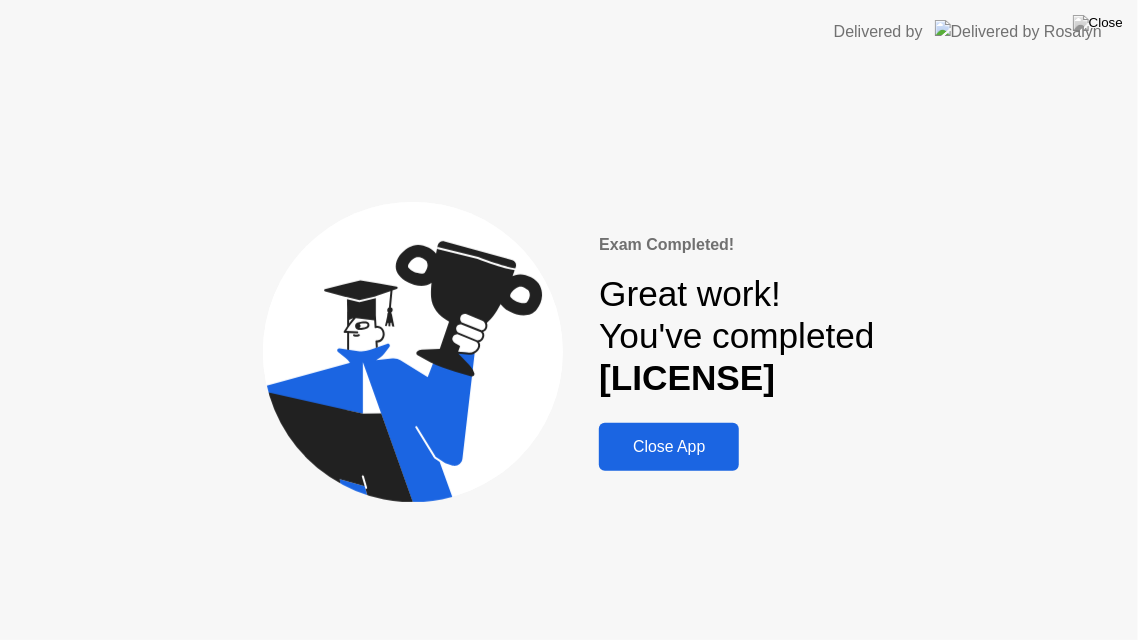 click on "Close App" 